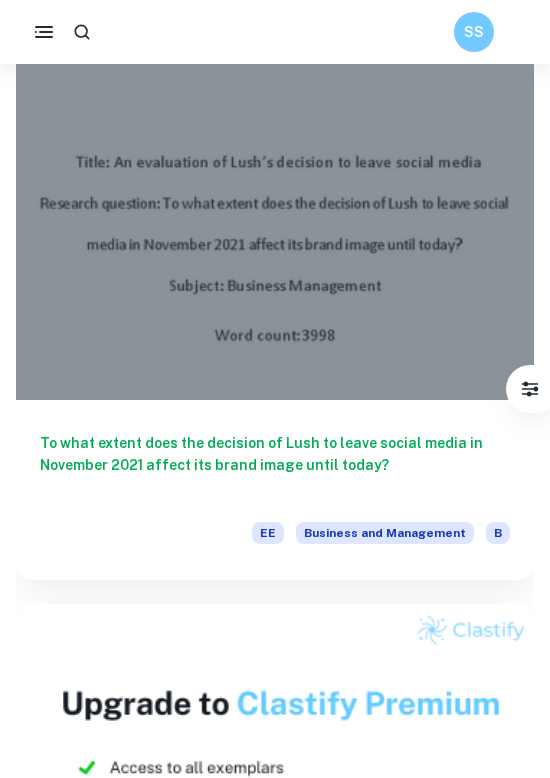 scroll, scrollTop: 3153, scrollLeft: 0, axis: vertical 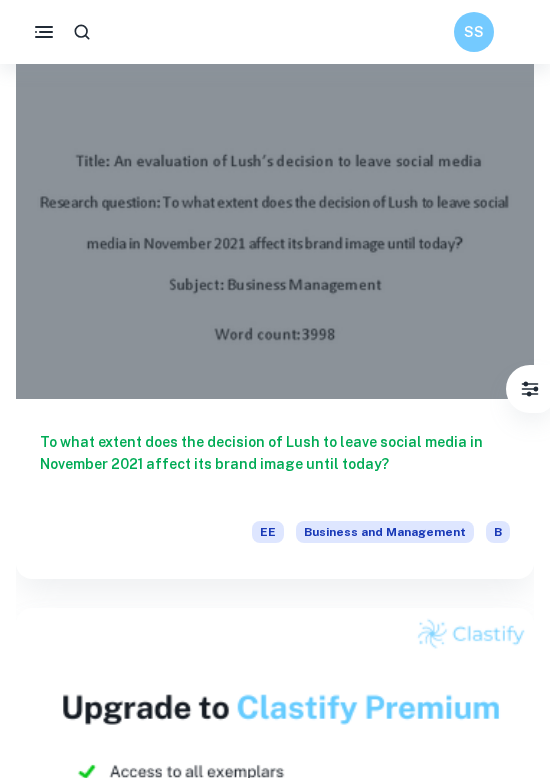 click at bounding box center (275, 205) 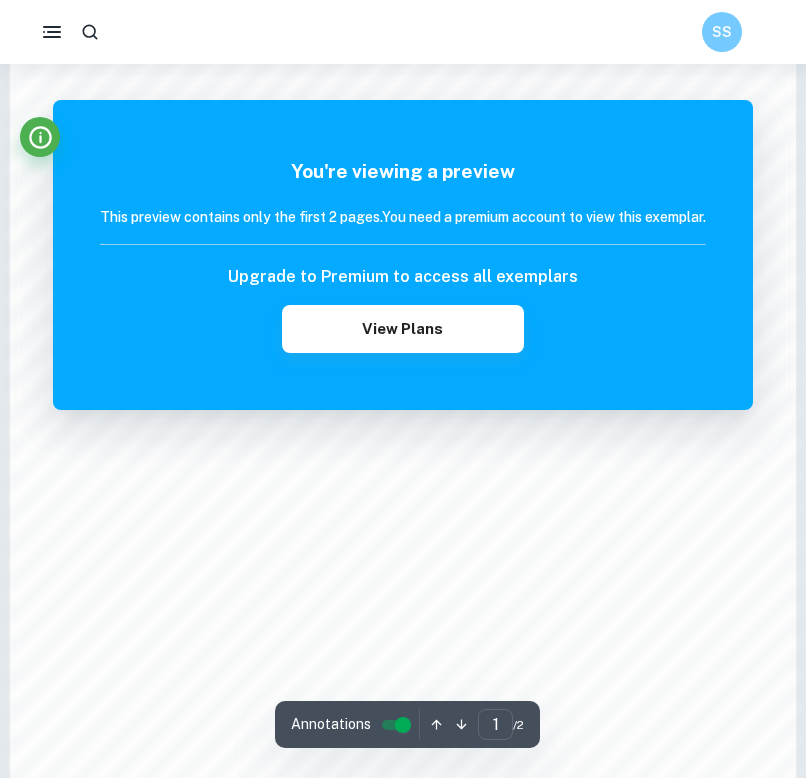scroll, scrollTop: 1265, scrollLeft: 0, axis: vertical 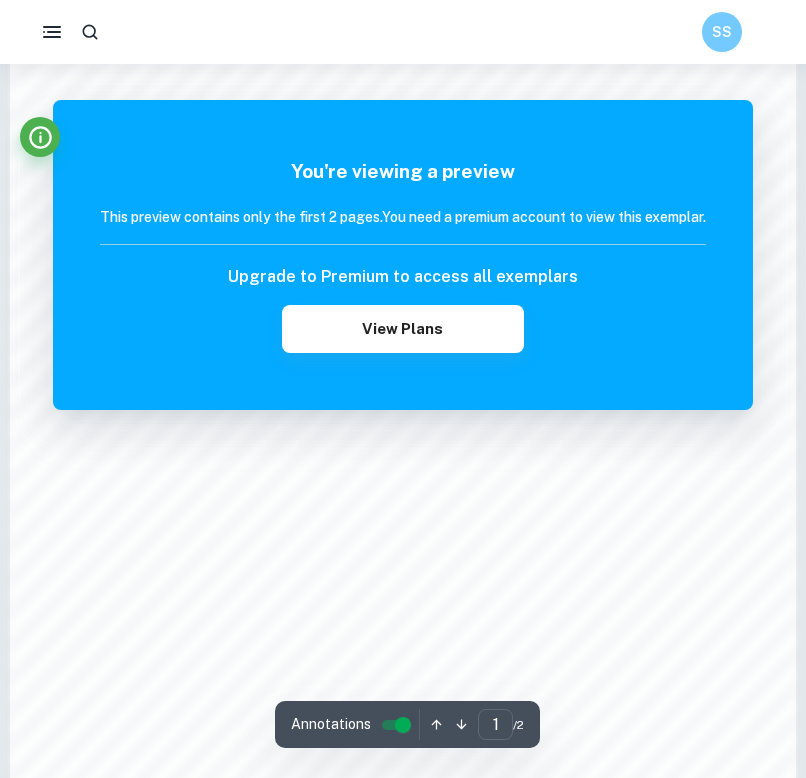 click on "/ 2" at bounding box center [518, 725] 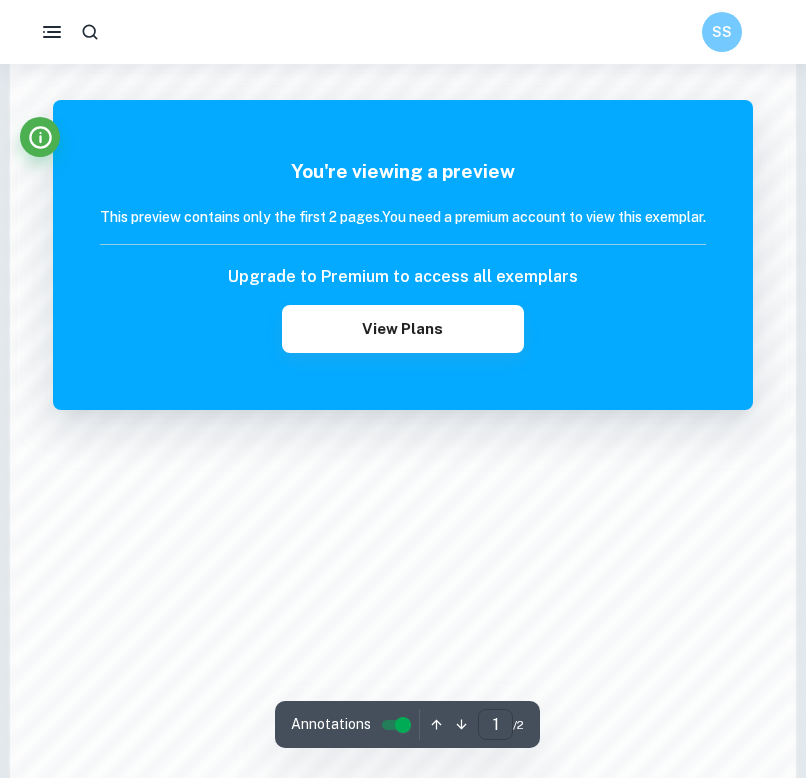 click on "1" at bounding box center (495, 724) 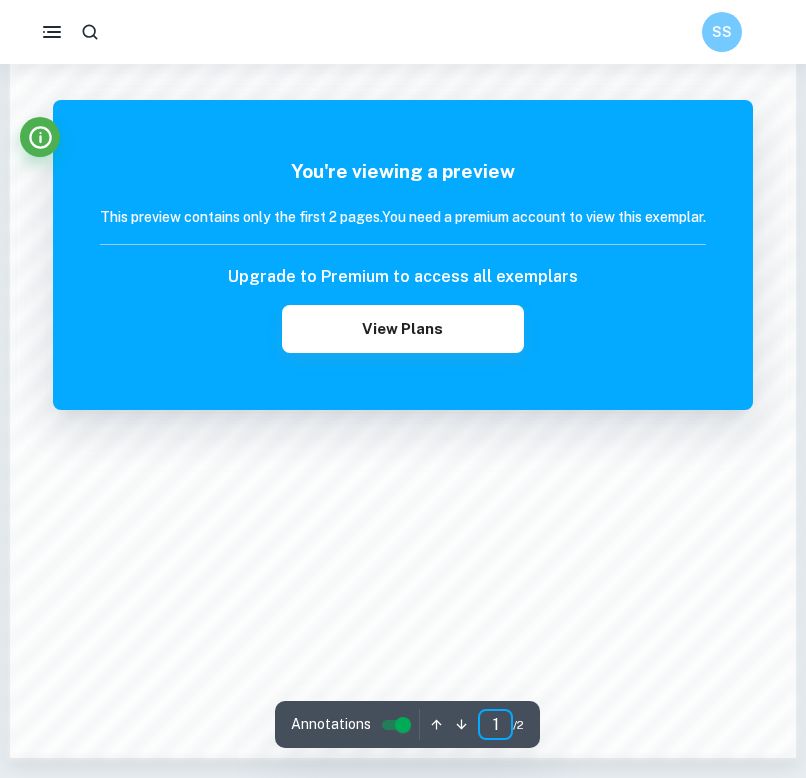 scroll, scrollTop: 1488, scrollLeft: 0, axis: vertical 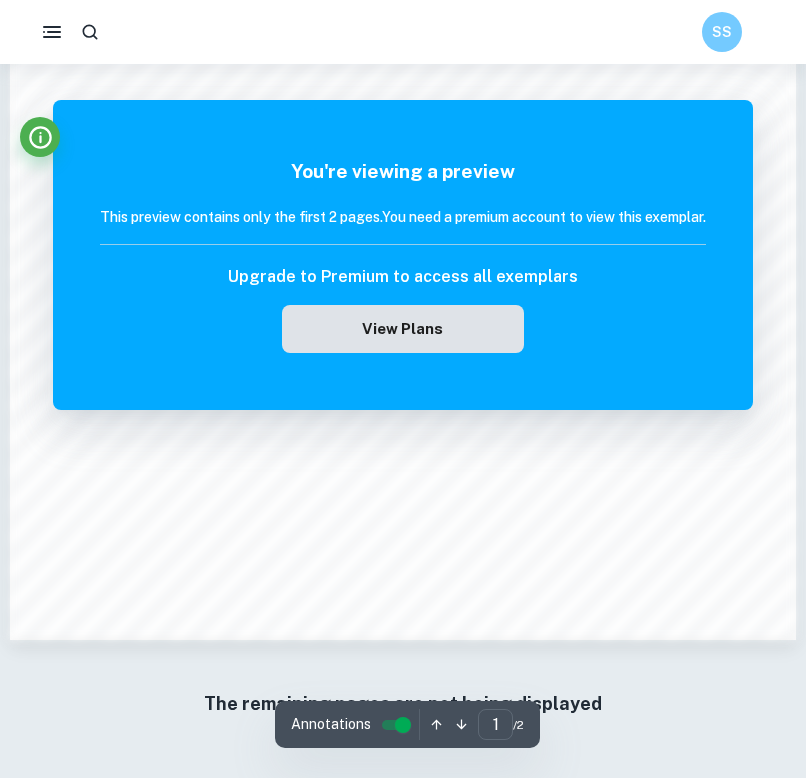 click on "View Plans" at bounding box center (403, 329) 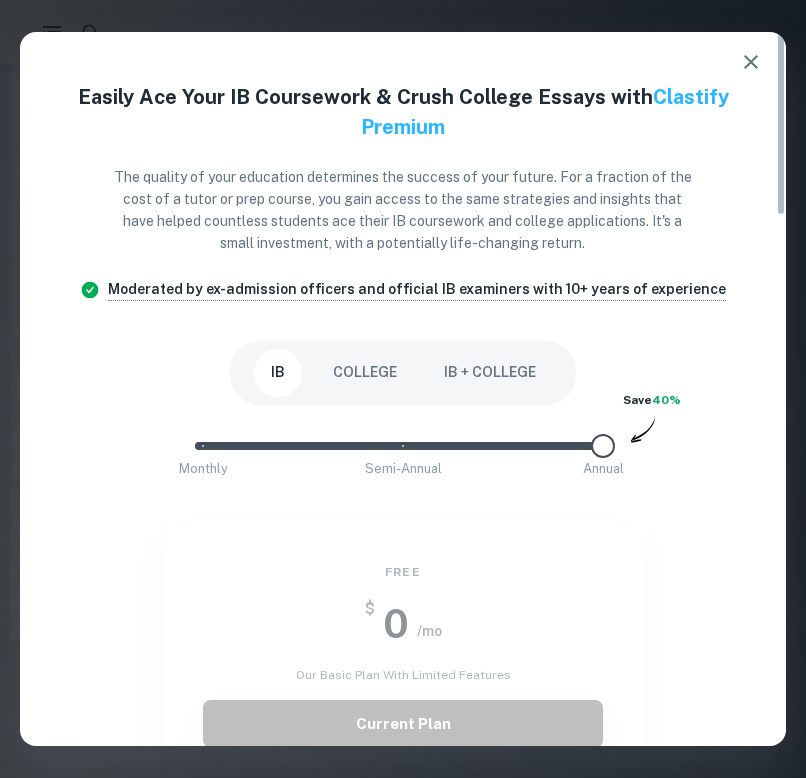 click on "COLLEGE" at bounding box center [365, 373] 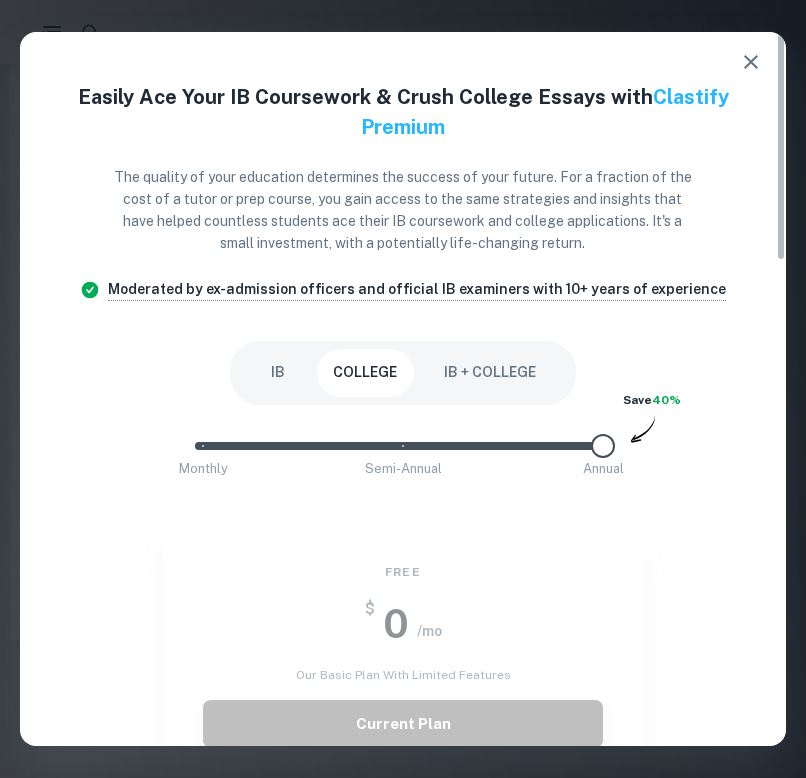 click on "IB" at bounding box center [278, 373] 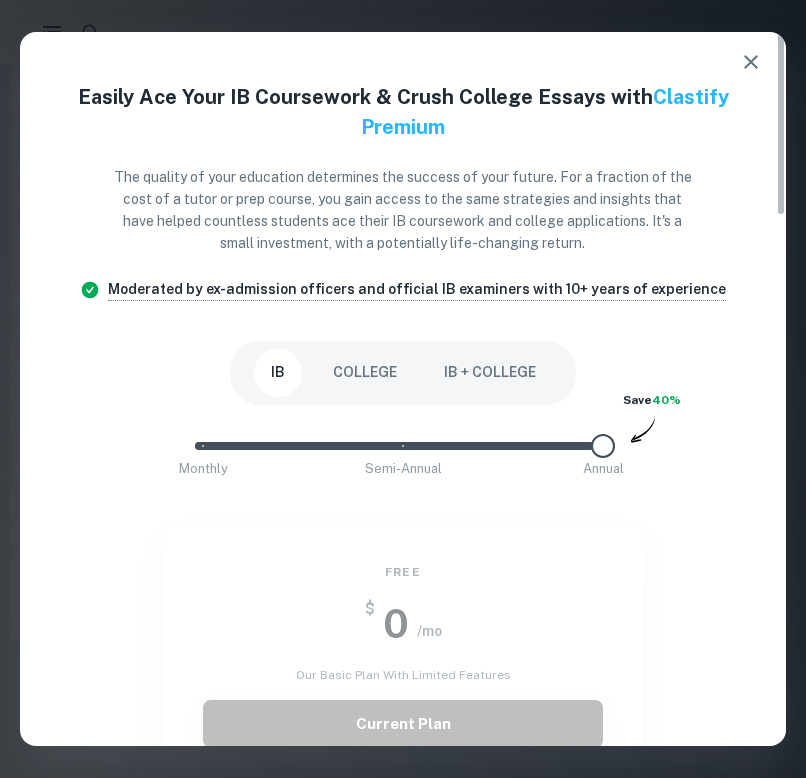 click 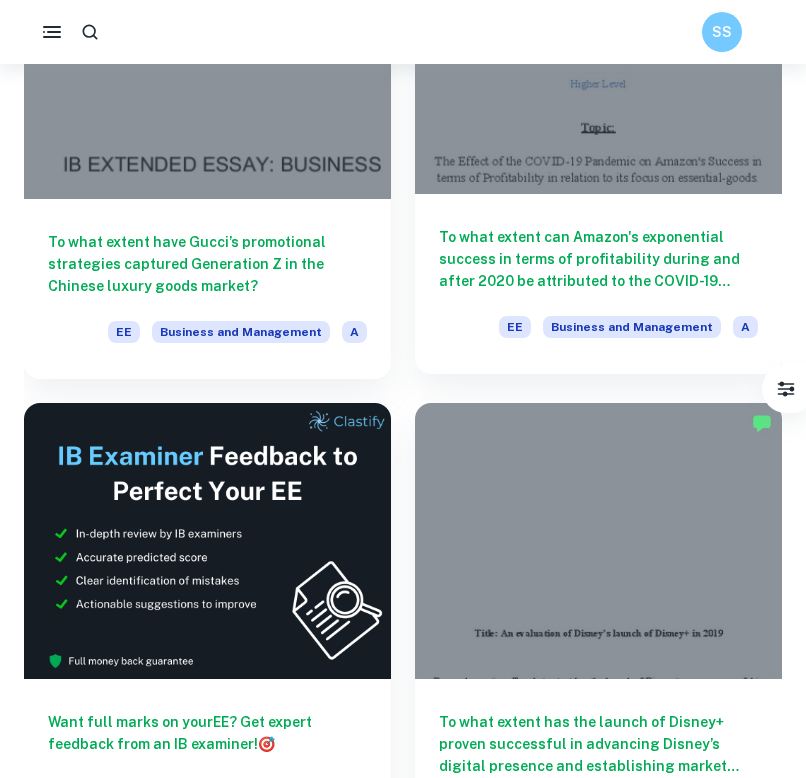 scroll, scrollTop: 4113, scrollLeft: 0, axis: vertical 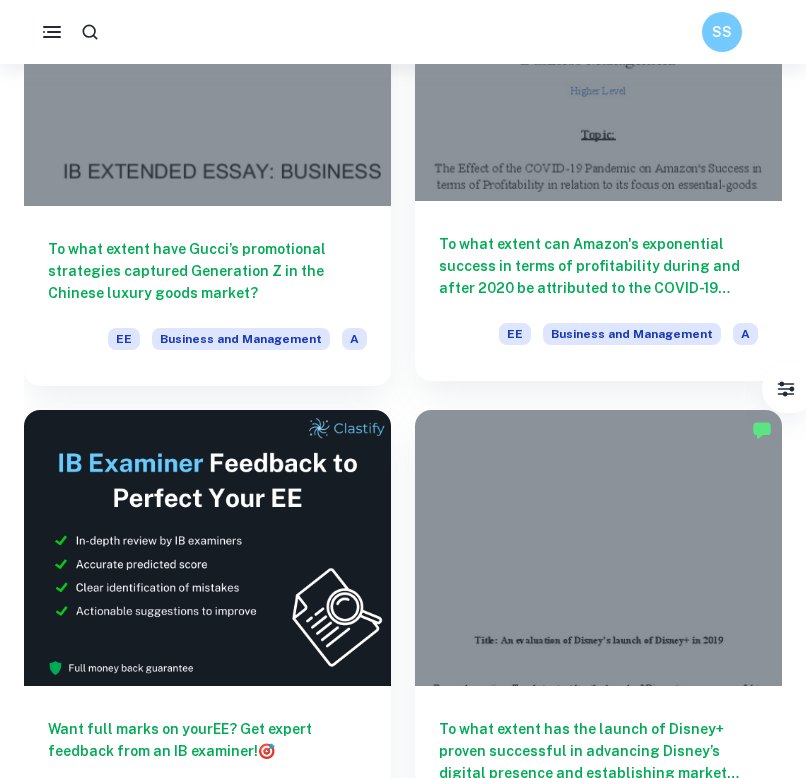 click at bounding box center (598, 63) 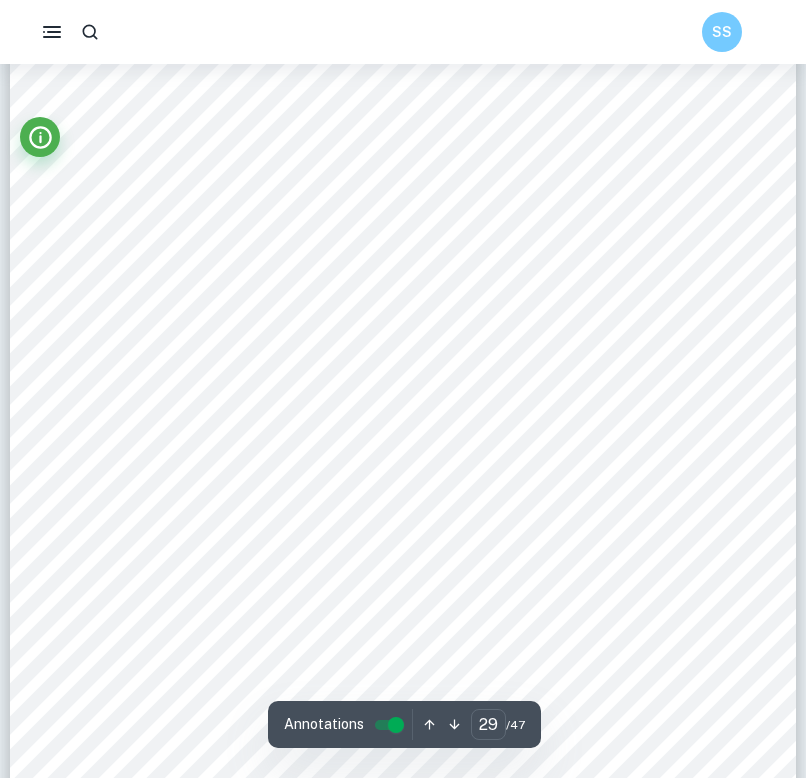 scroll, scrollTop: 29775, scrollLeft: 0, axis: vertical 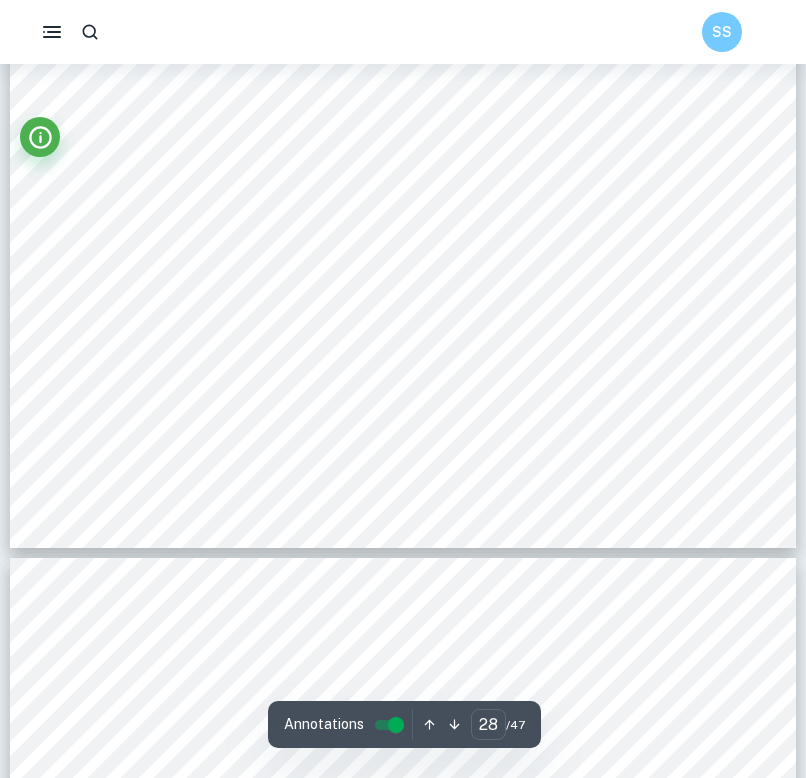 type on "27" 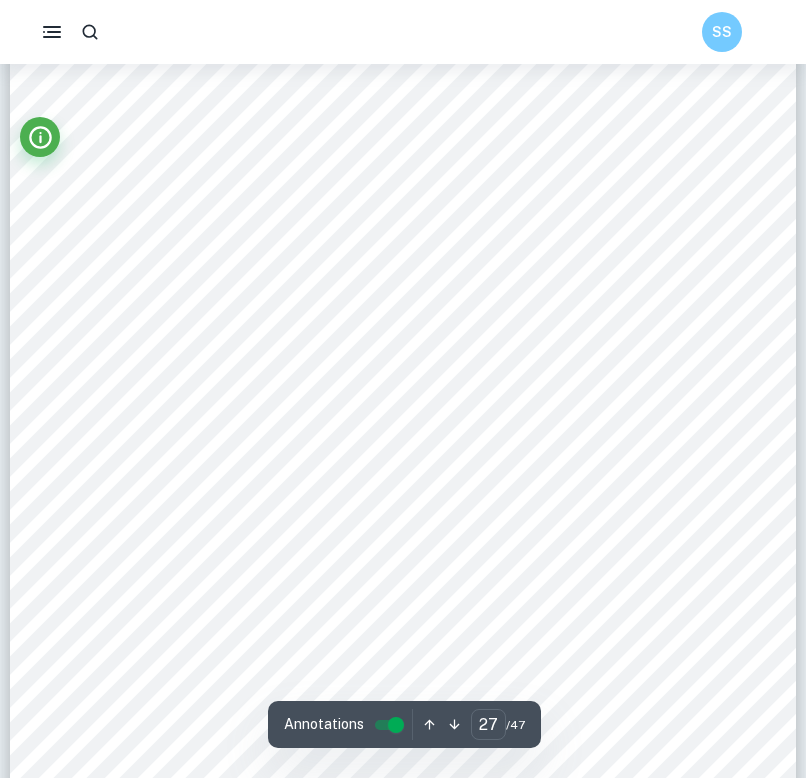 scroll, scrollTop: 27458, scrollLeft: 0, axis: vertical 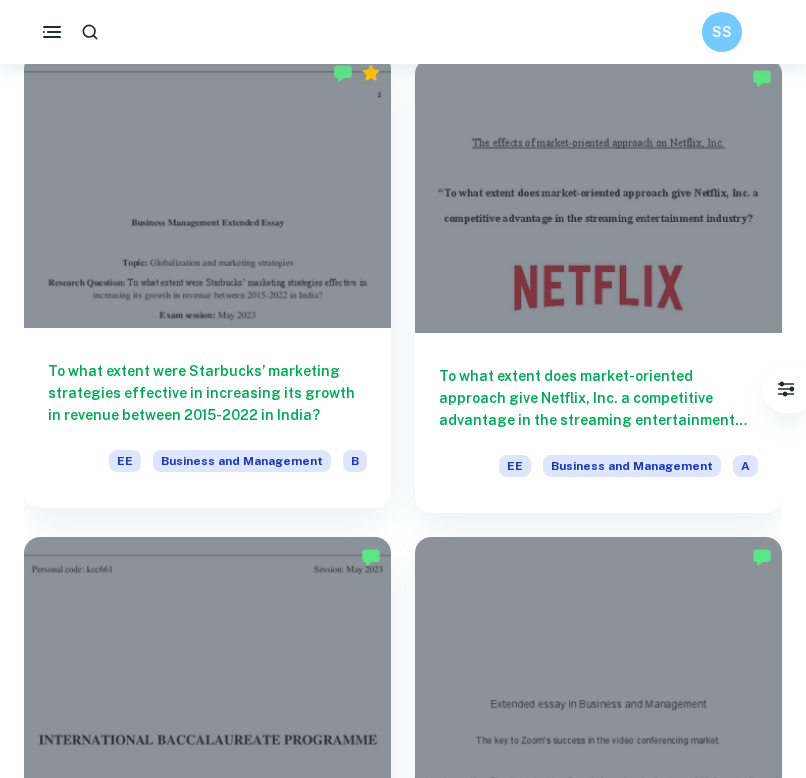 click at bounding box center [207, 190] 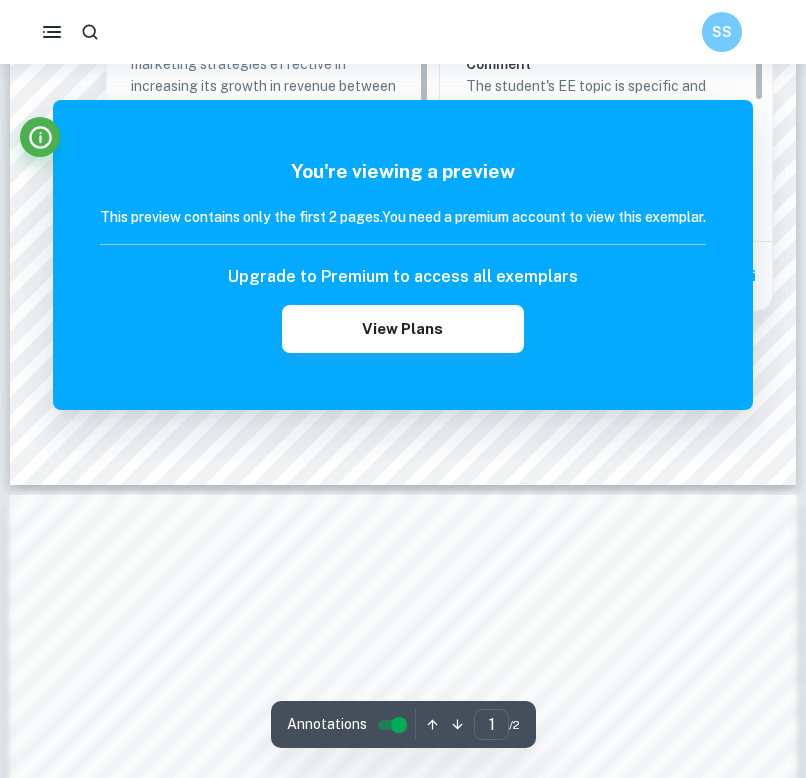 scroll, scrollTop: 0, scrollLeft: 0, axis: both 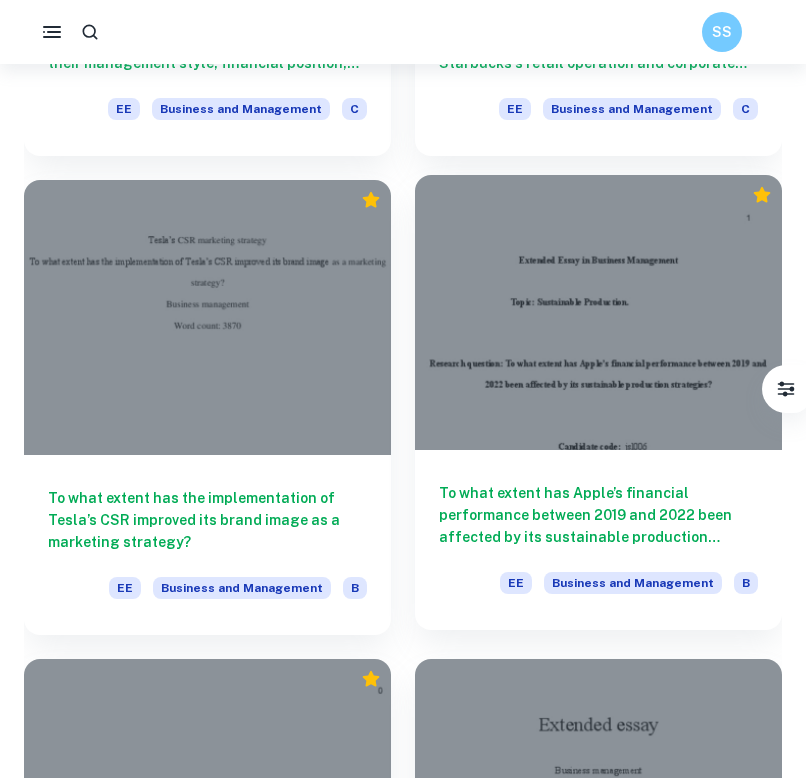 click at bounding box center (598, 312) 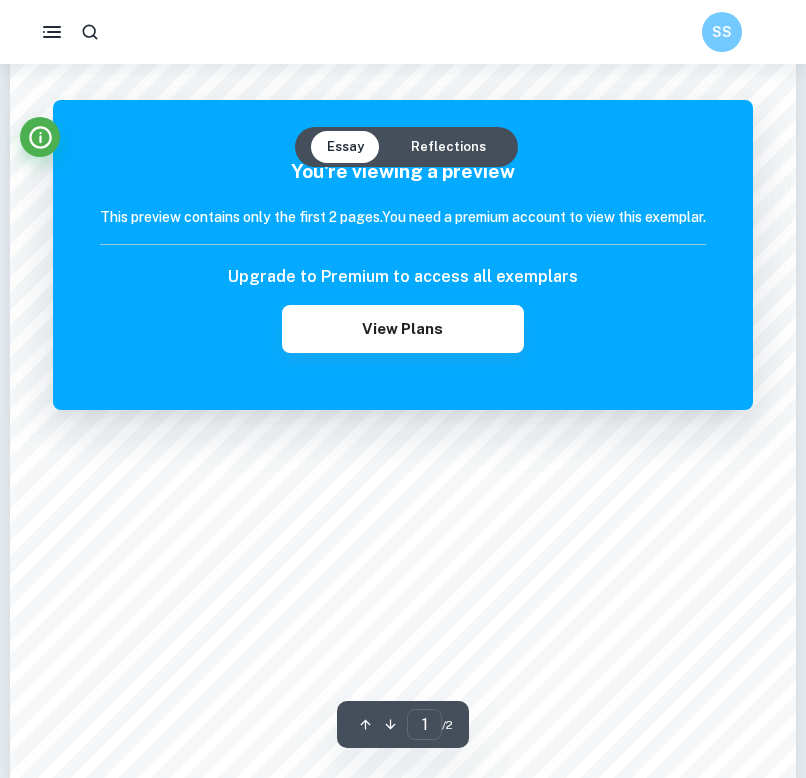 scroll, scrollTop: 773, scrollLeft: 0, axis: vertical 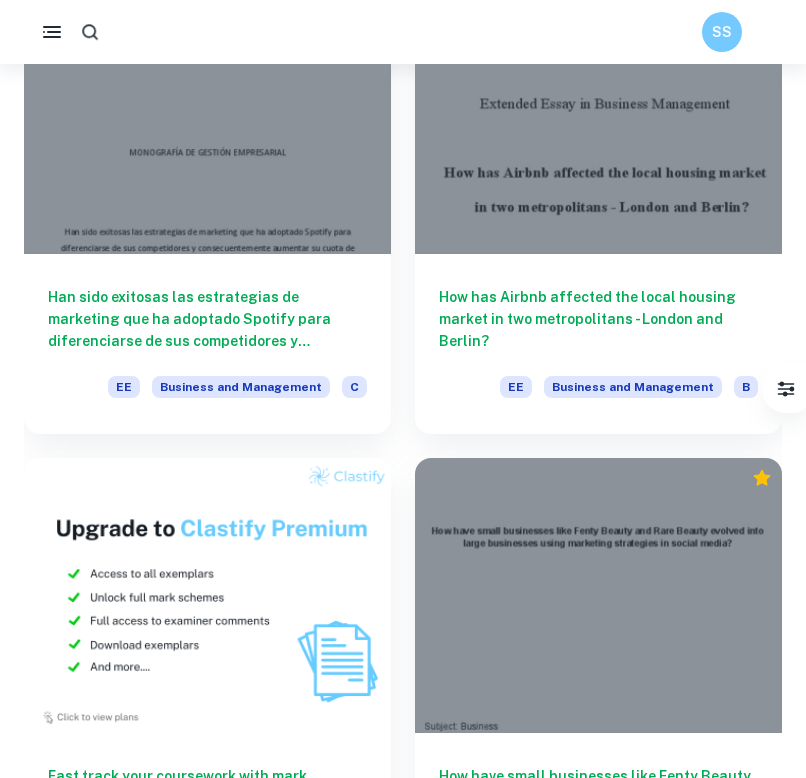 click 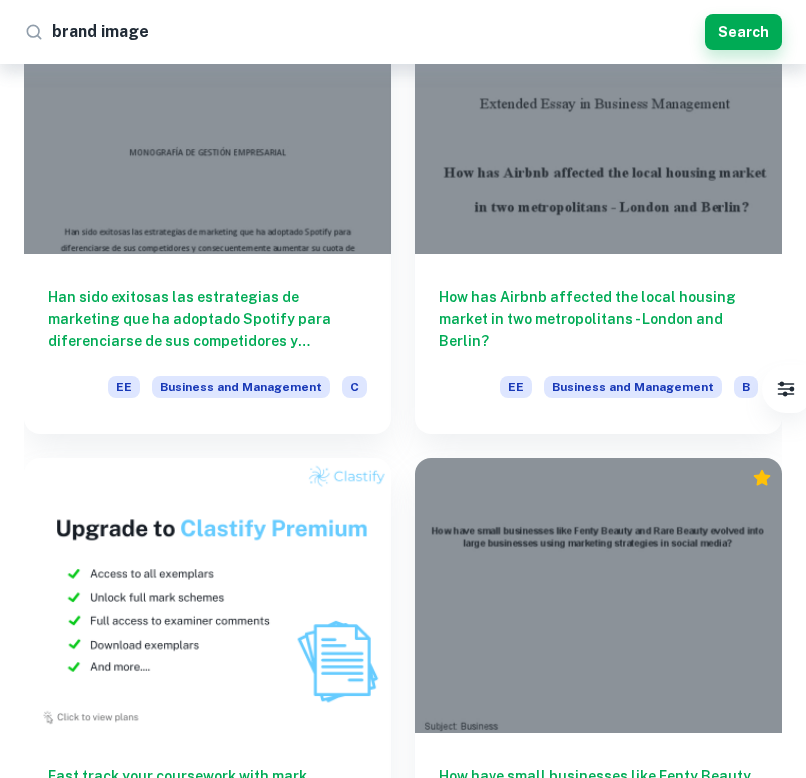 type on "brand image" 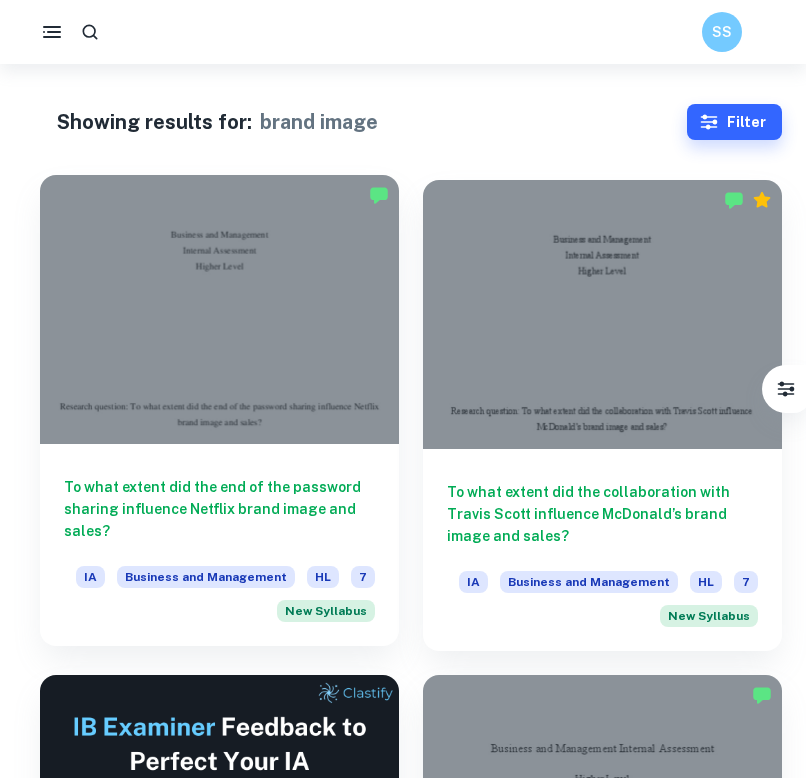 scroll, scrollTop: 52, scrollLeft: 0, axis: vertical 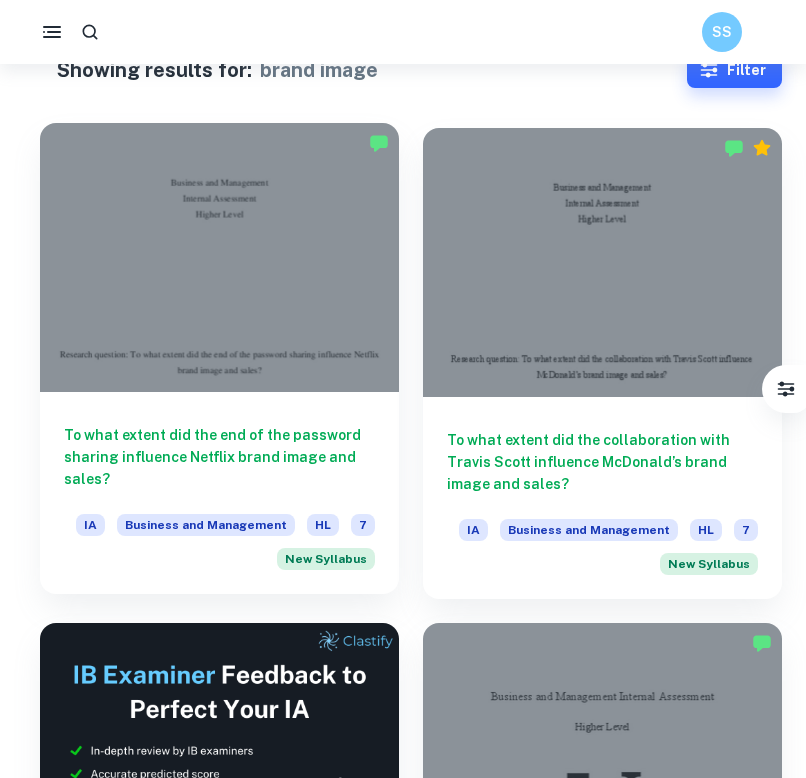 click at bounding box center [219, 257] 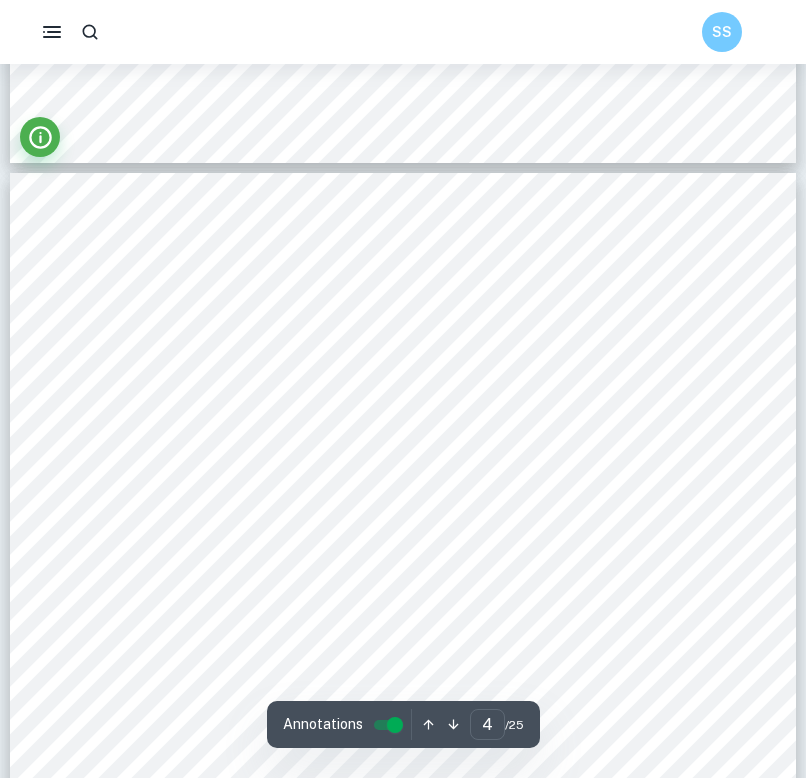 scroll, scrollTop: 3543, scrollLeft: 0, axis: vertical 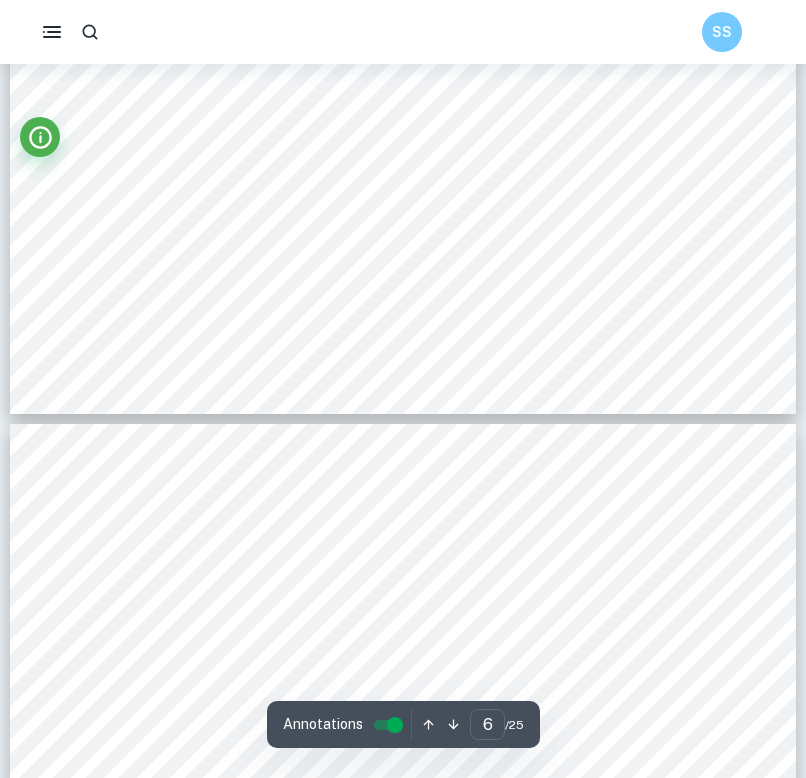 type on "7" 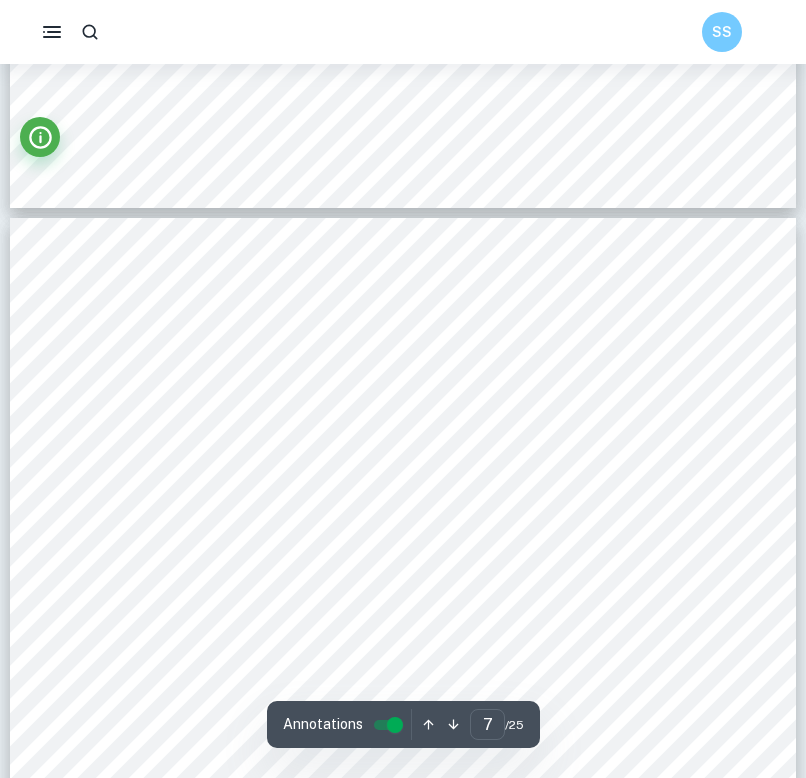 scroll, scrollTop: 6862, scrollLeft: 0, axis: vertical 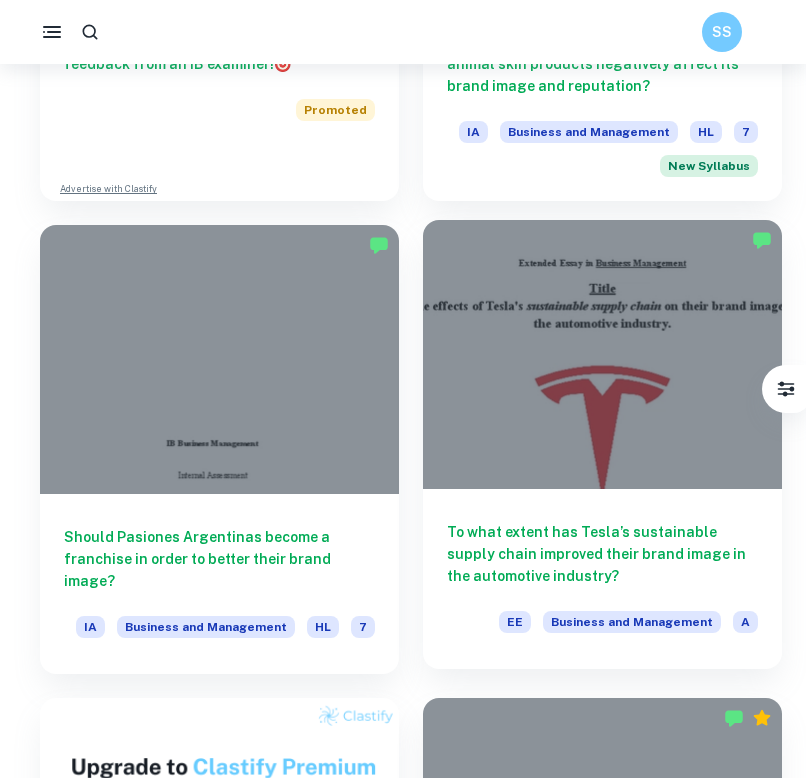 click at bounding box center [602, 354] 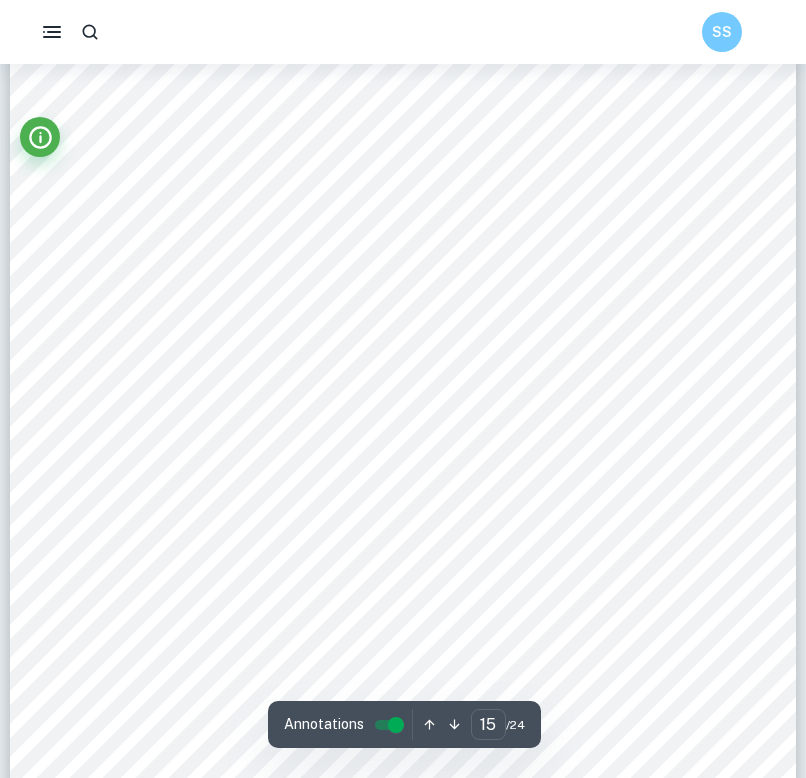 scroll, scrollTop: 15161, scrollLeft: 0, axis: vertical 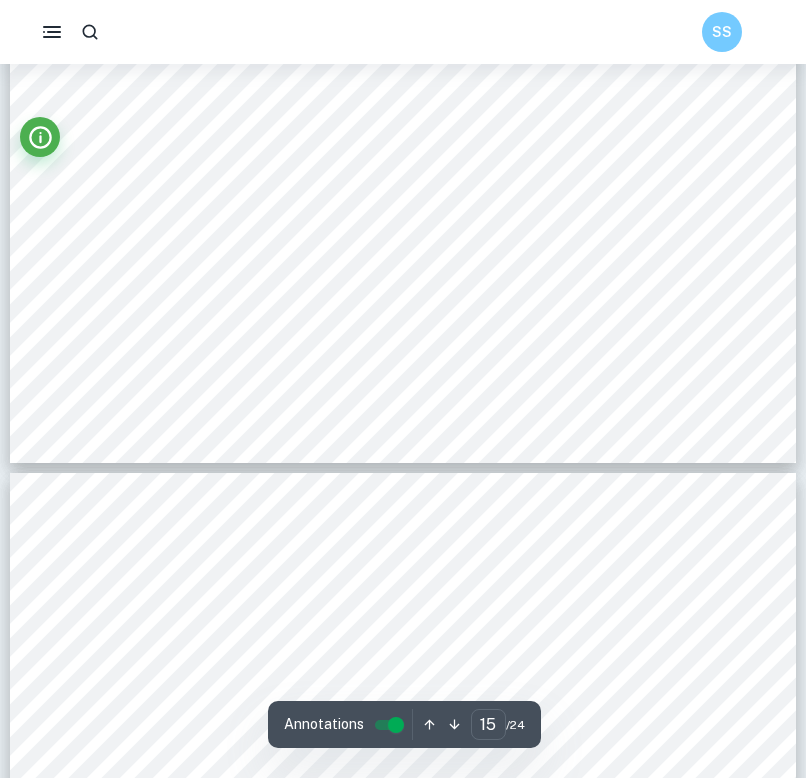 type on "16" 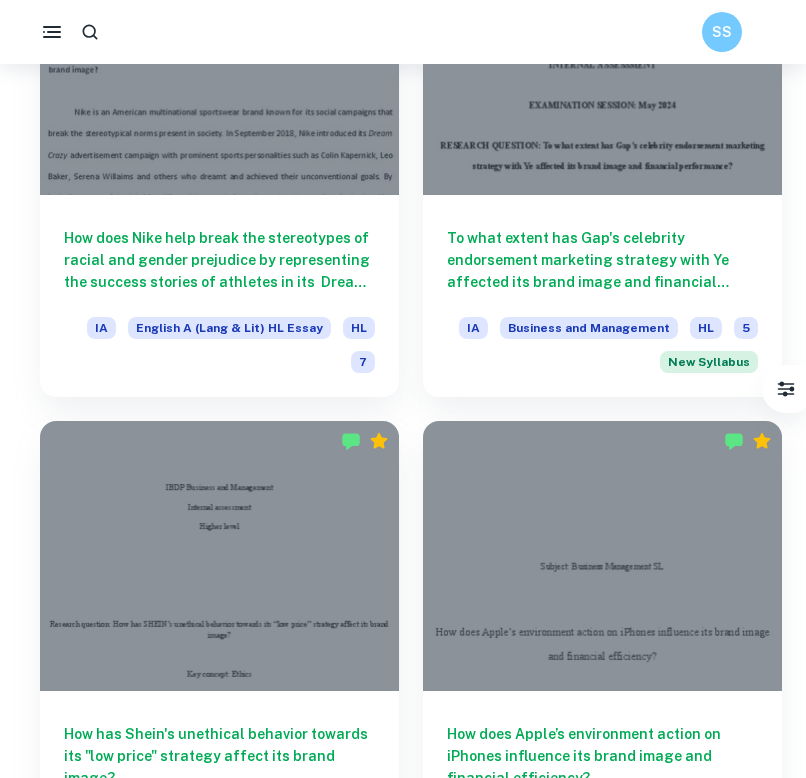 scroll, scrollTop: 2193, scrollLeft: 0, axis: vertical 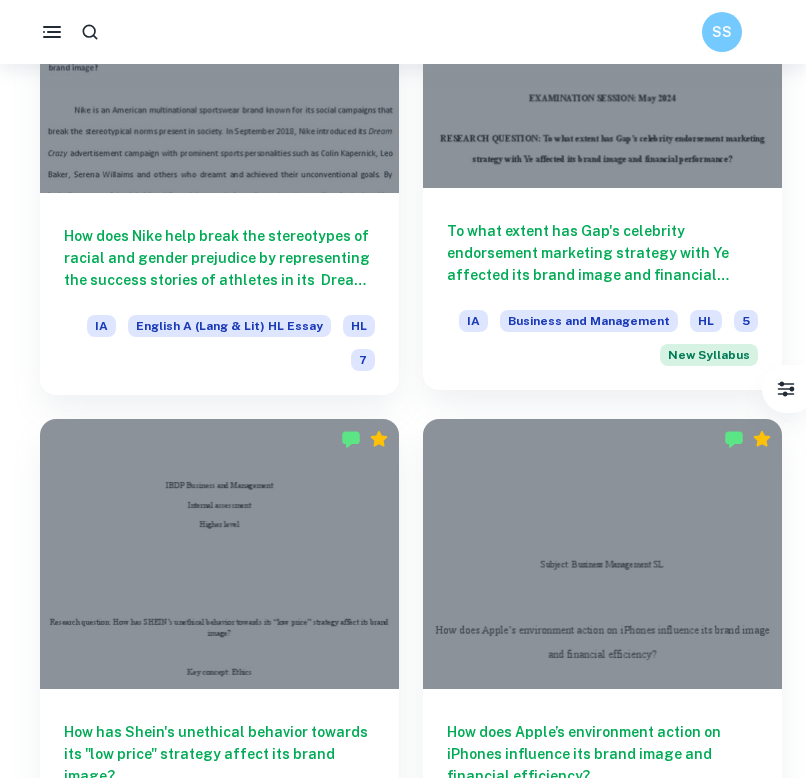click at bounding box center [602, 53] 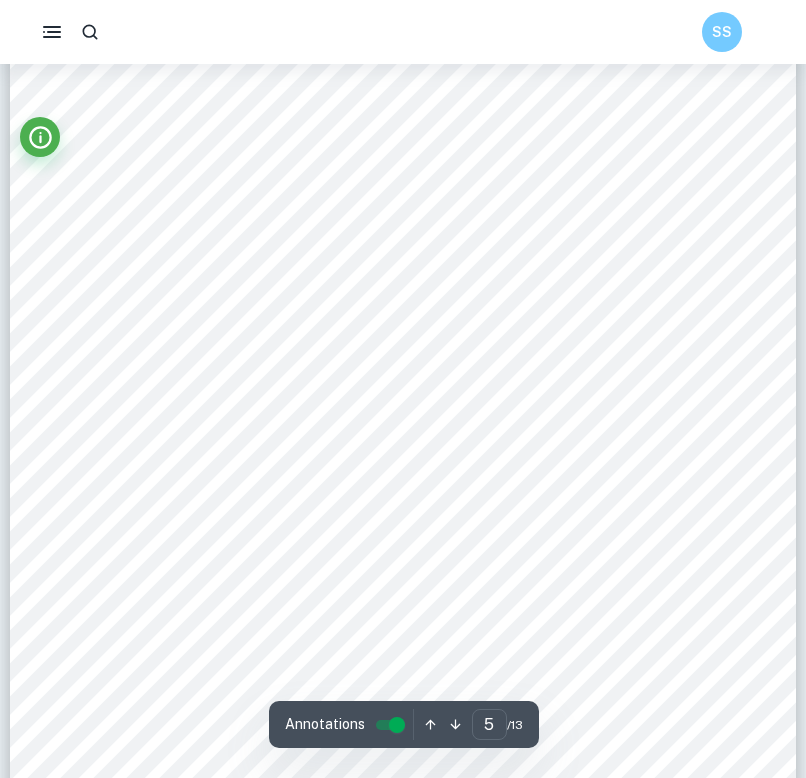 scroll, scrollTop: 4679, scrollLeft: 0, axis: vertical 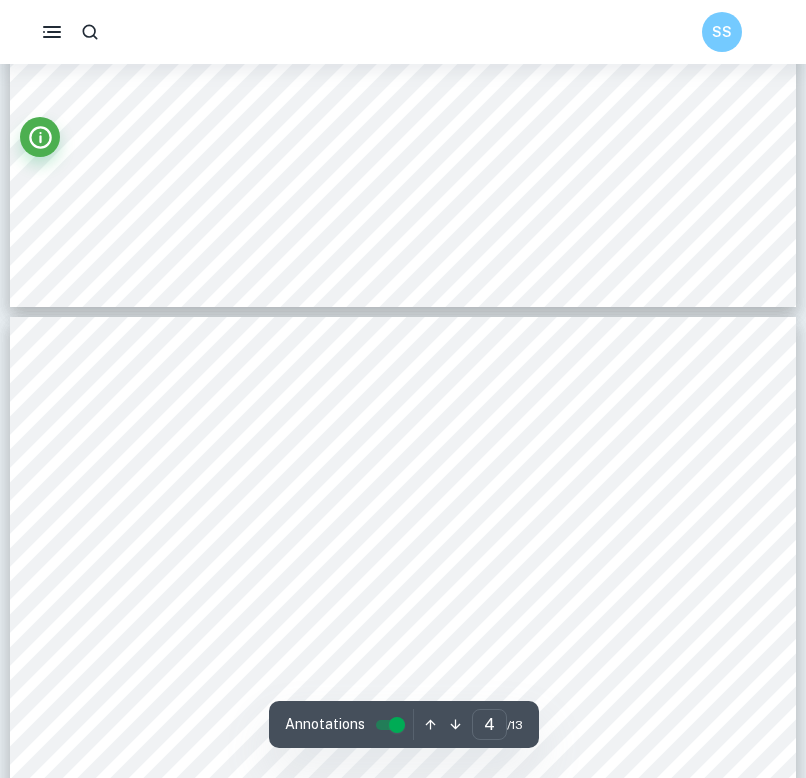 type on "3" 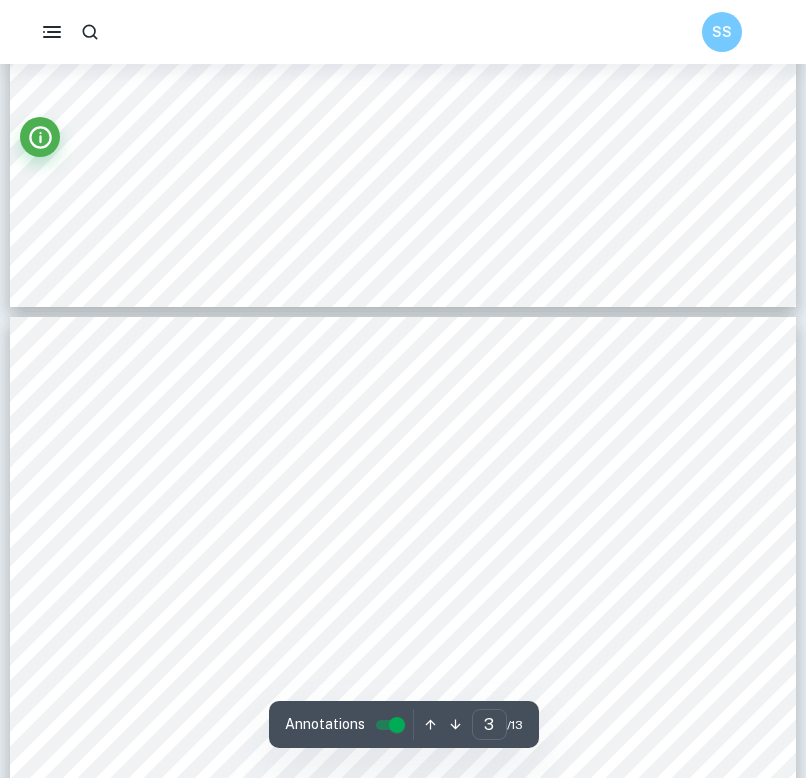 scroll, scrollTop: 2939, scrollLeft: 0, axis: vertical 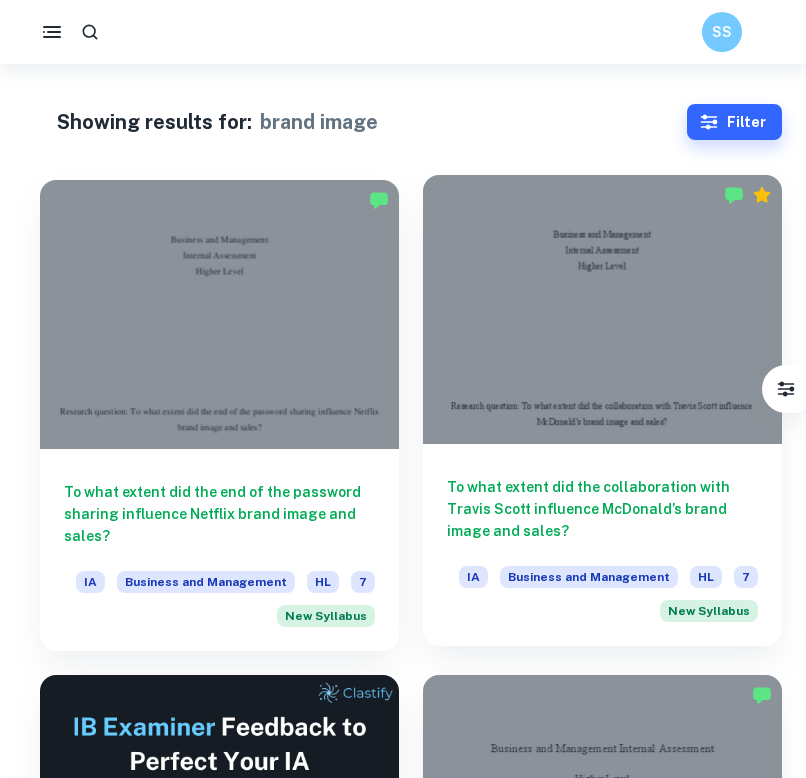 click on "To what extent did the collaboration with Travis Scott influence McDonald’s brand image and sales?" at bounding box center (602, 509) 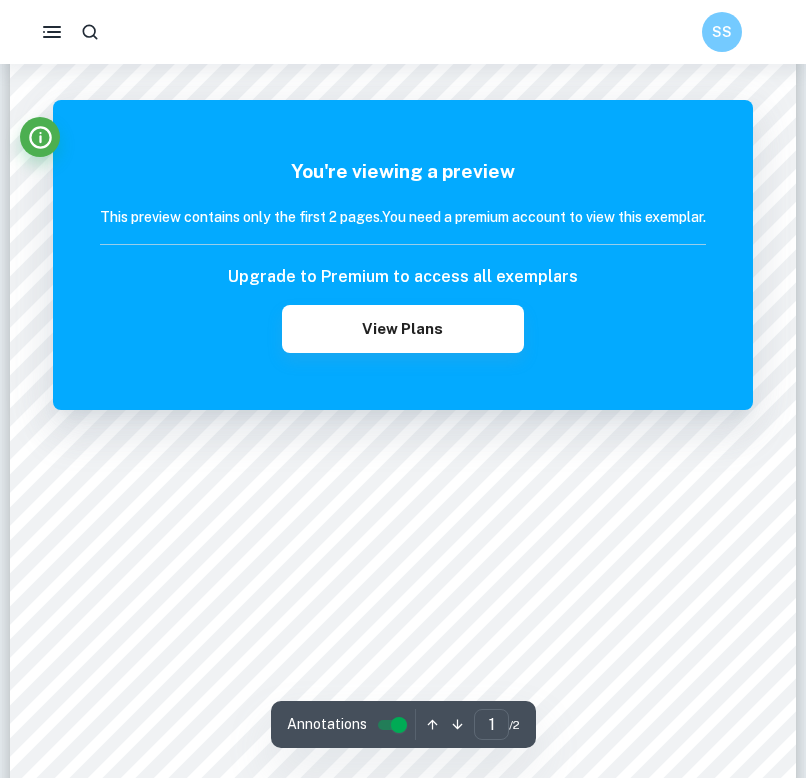 scroll, scrollTop: 504, scrollLeft: 0, axis: vertical 